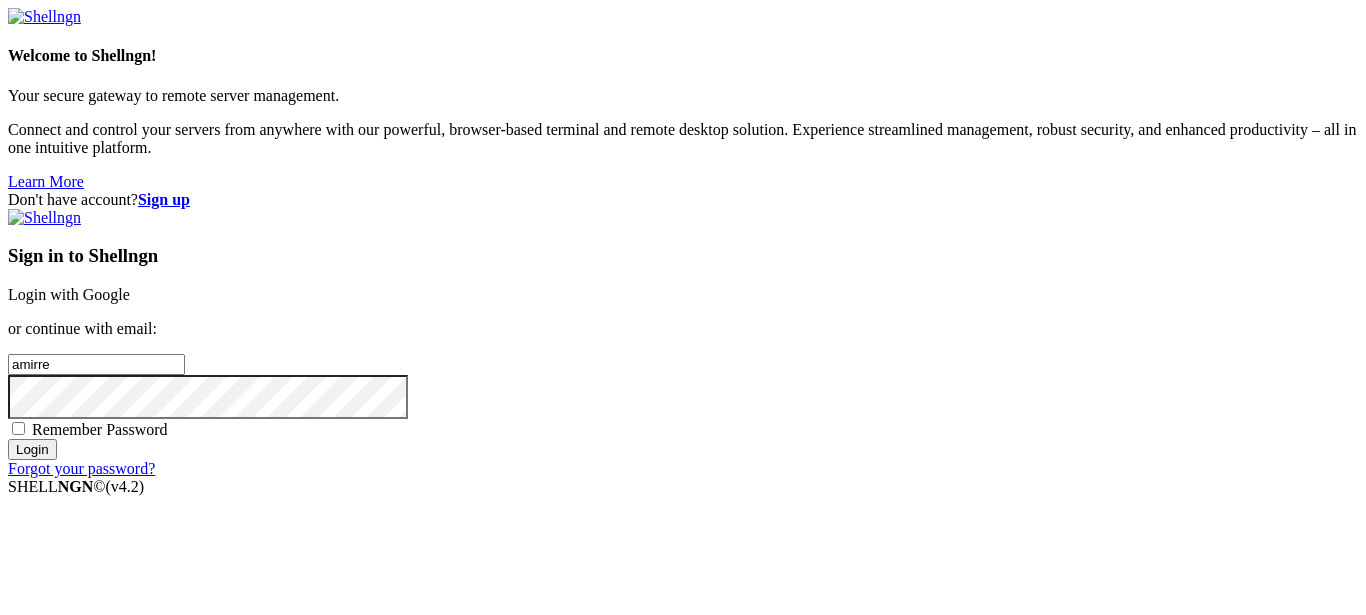 scroll, scrollTop: 0, scrollLeft: 0, axis: both 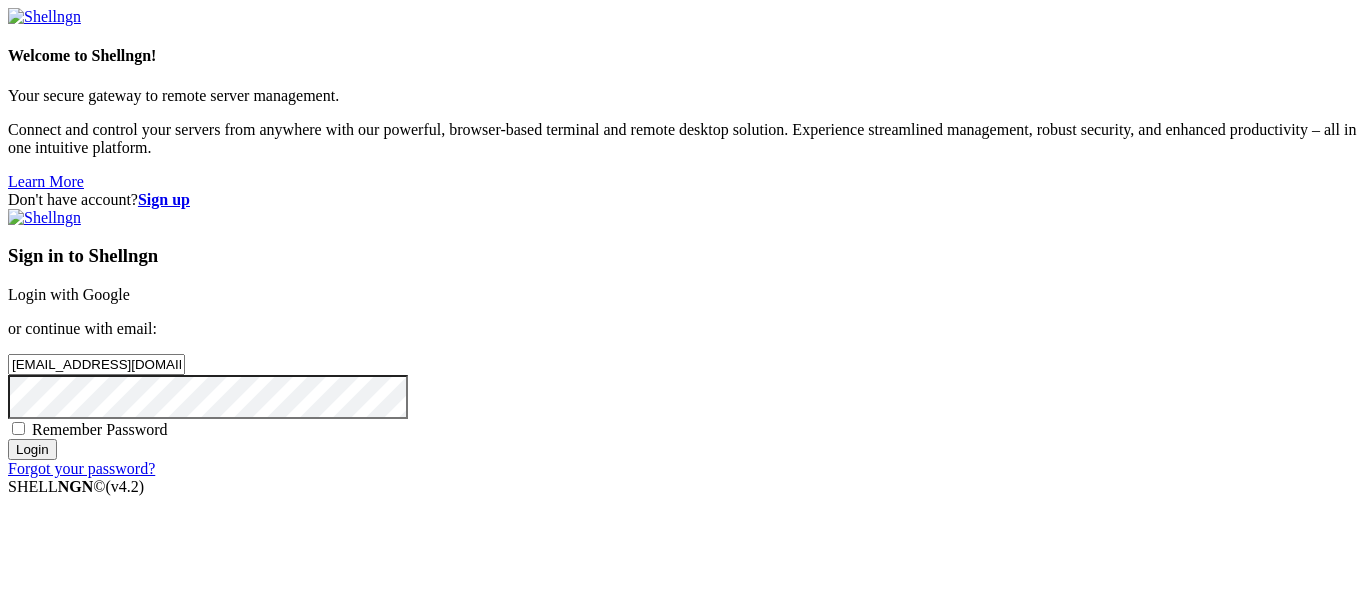 type on "[EMAIL_ADDRESS][DOMAIN_NAME]" 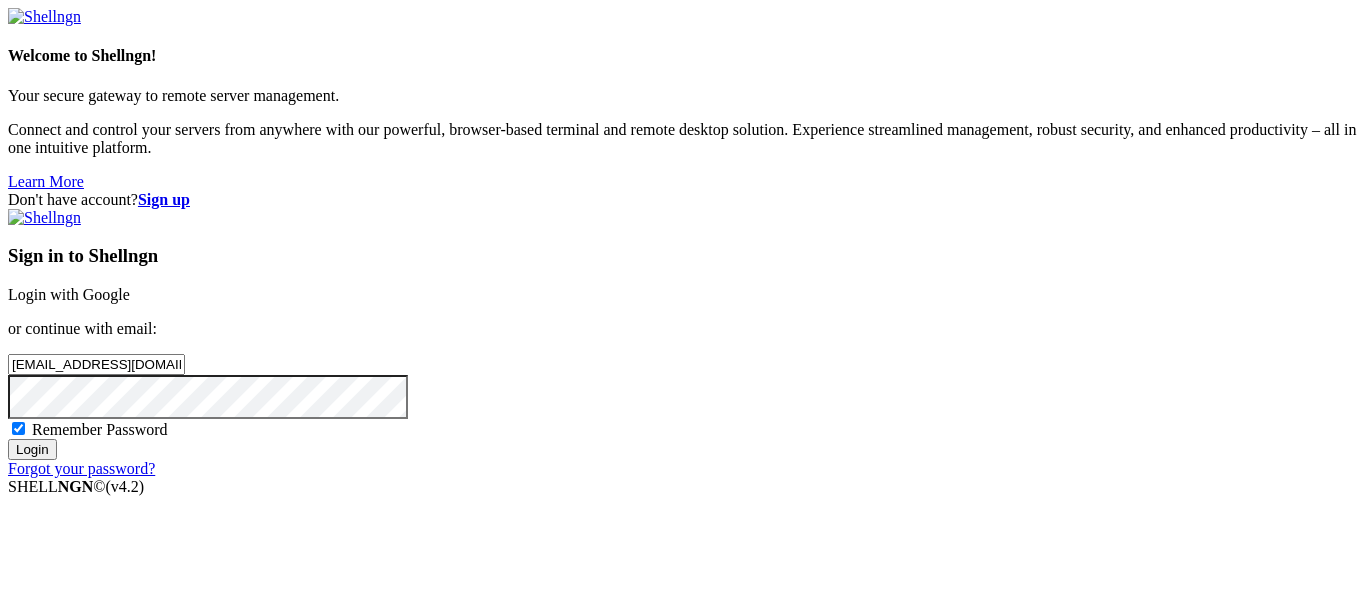 click on "Remember Password" at bounding box center (100, 429) 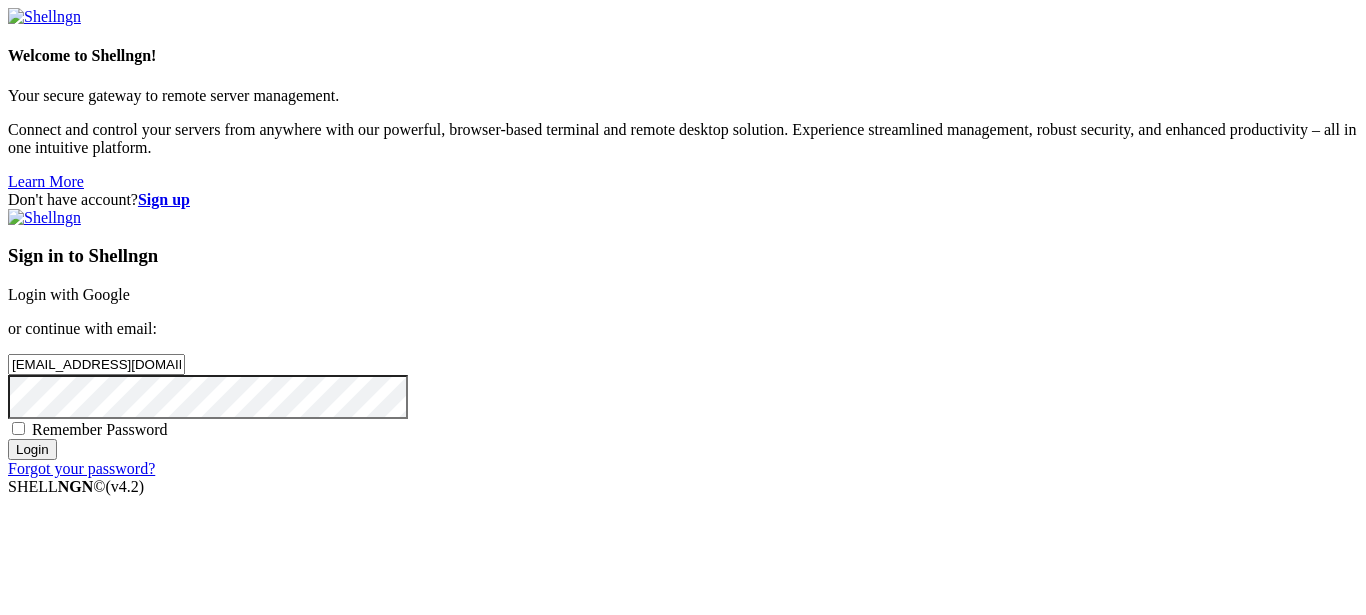 click on "Login" at bounding box center [32, 449] 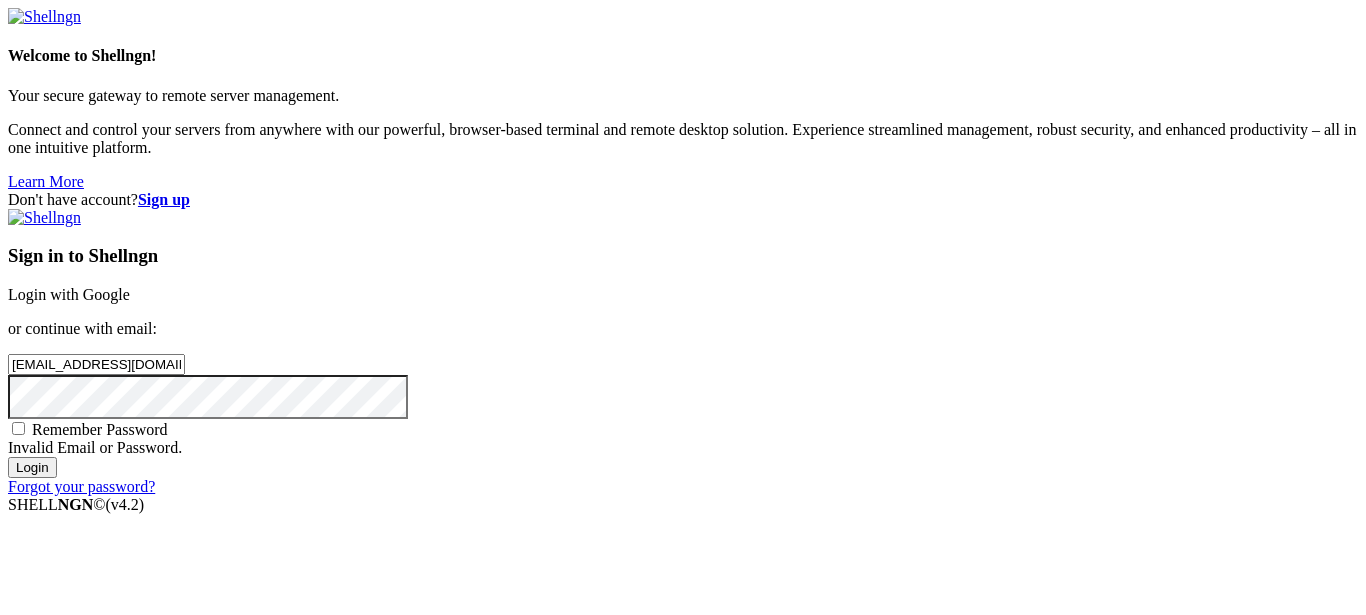 click on "Sign up" at bounding box center (164, 199) 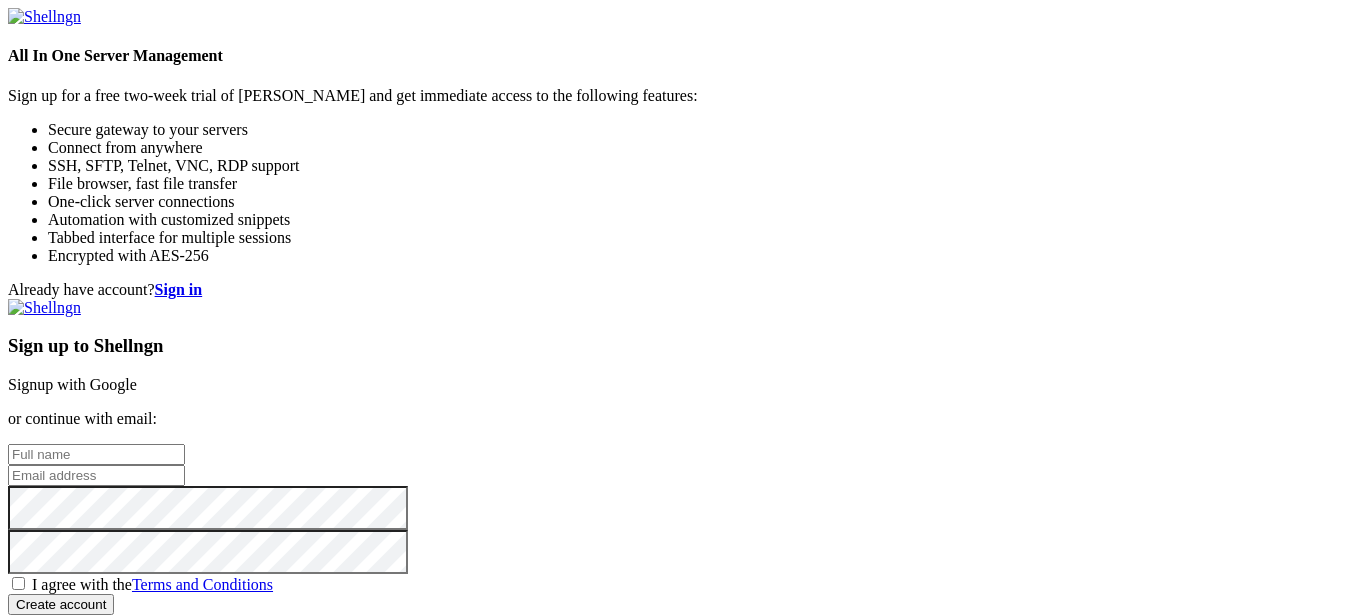 scroll, scrollTop: 147, scrollLeft: 0, axis: vertical 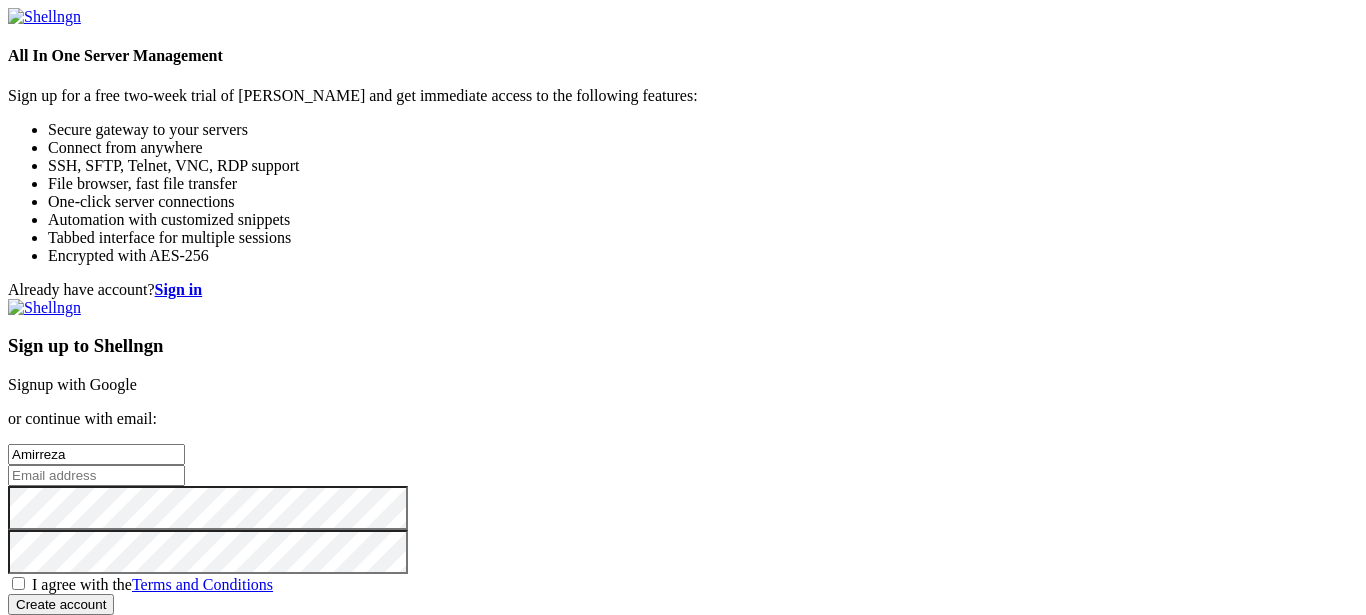 type on "Amirreza" 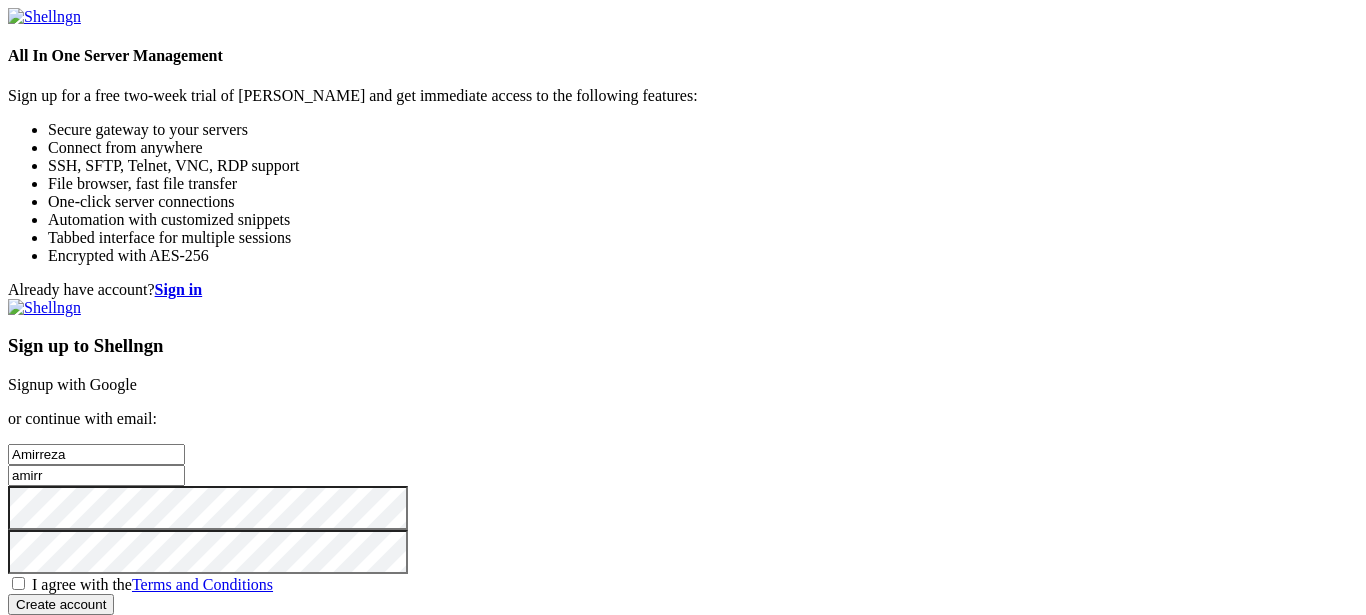 type on "amirreza.nca@gmail.com" 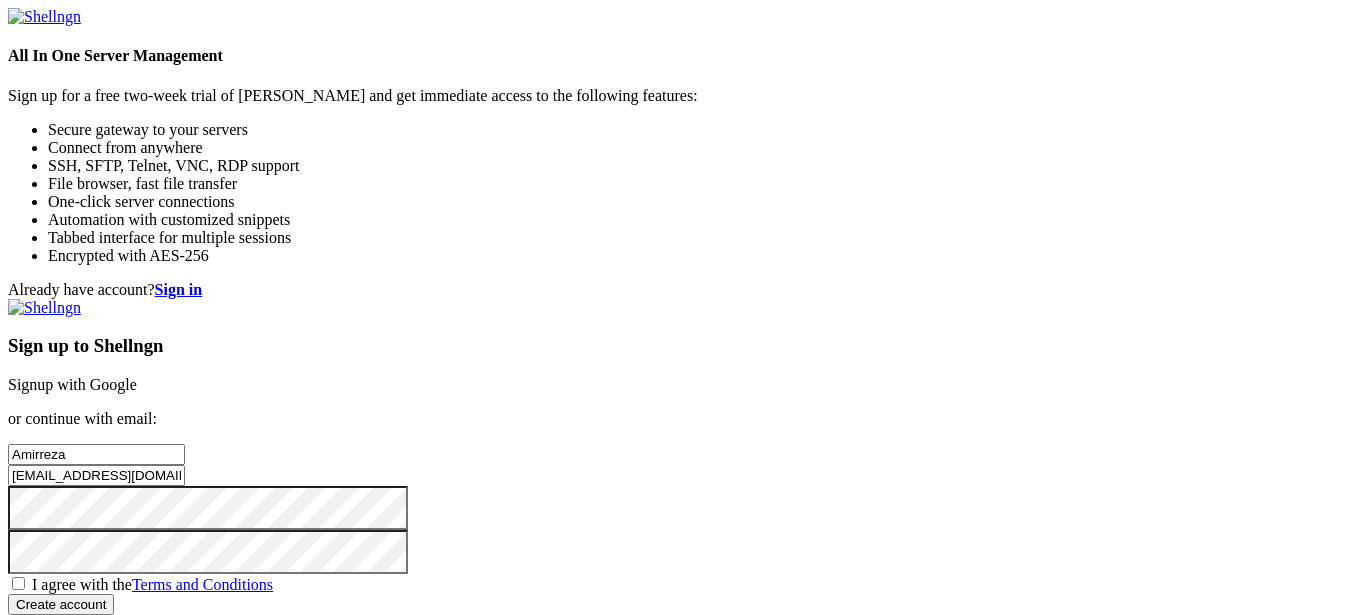 click on "I agree with the   Terms and
Conditions" at bounding box center [152, 584] 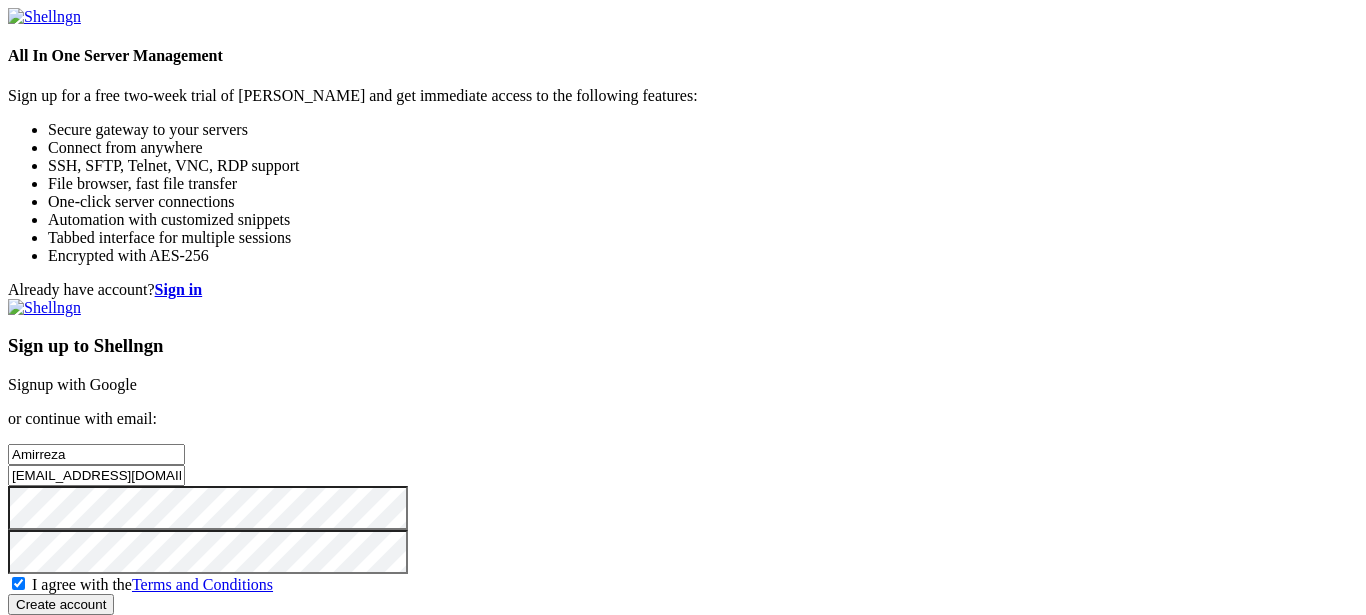 click on "Create account" at bounding box center [61, 604] 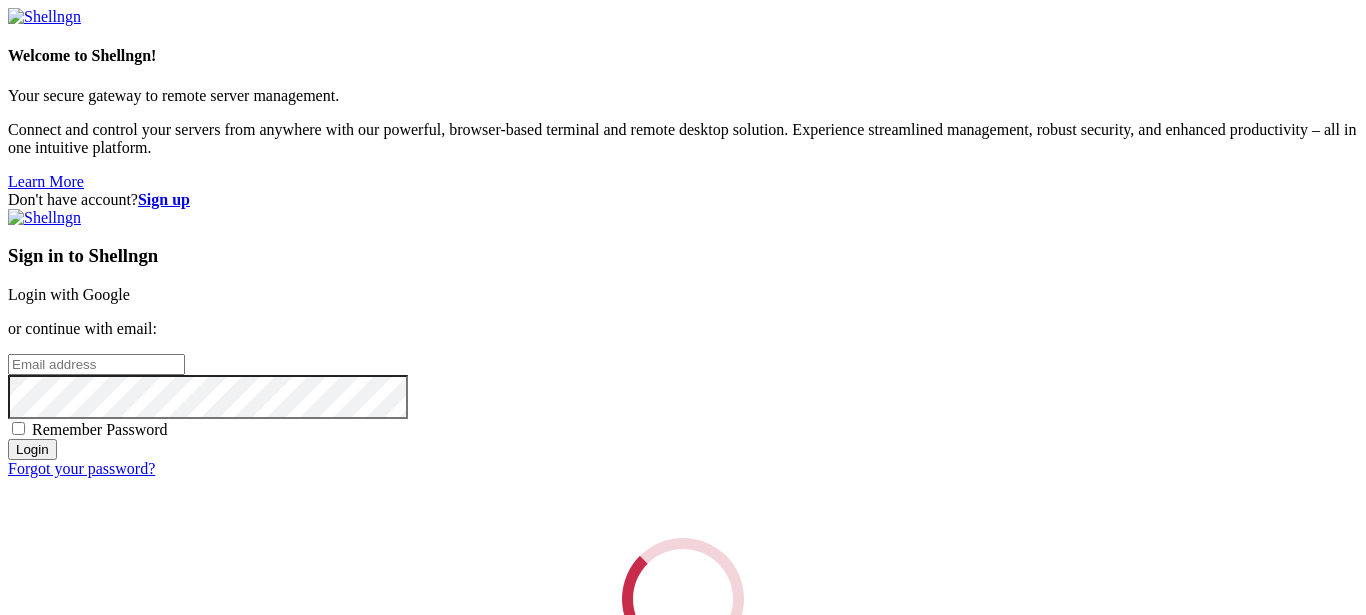 scroll, scrollTop: 0, scrollLeft: 0, axis: both 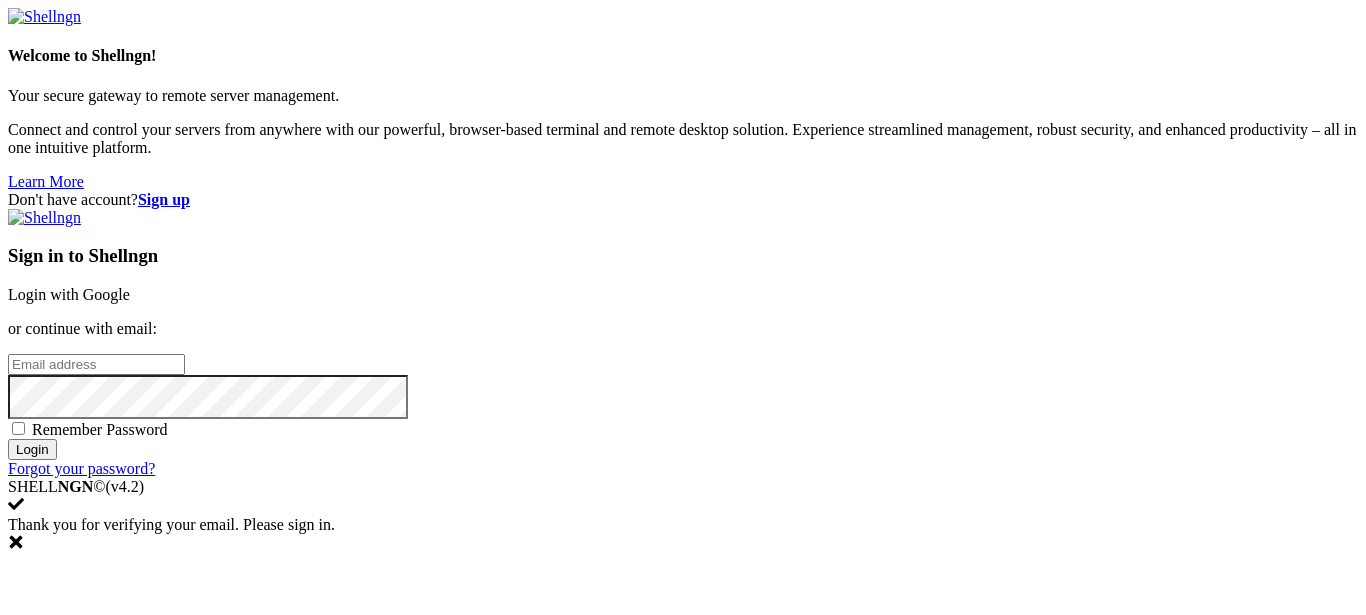 type on "[EMAIL_ADDRESS][DOMAIN_NAME]" 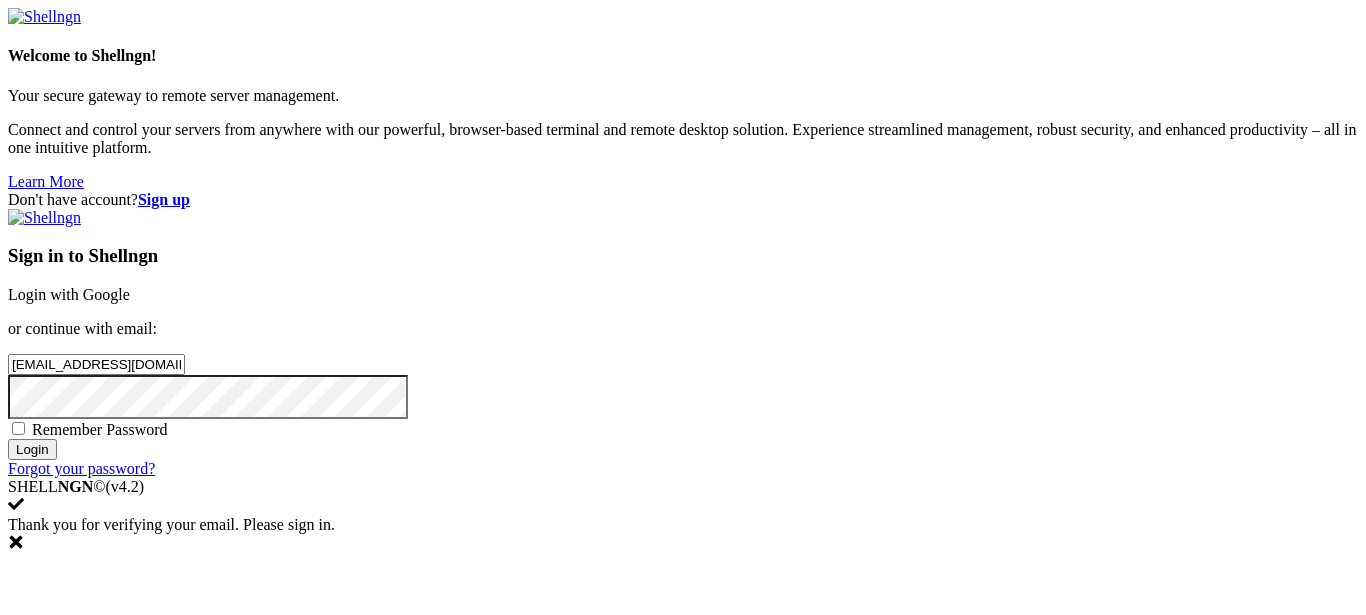 click on "Login" at bounding box center (32, 449) 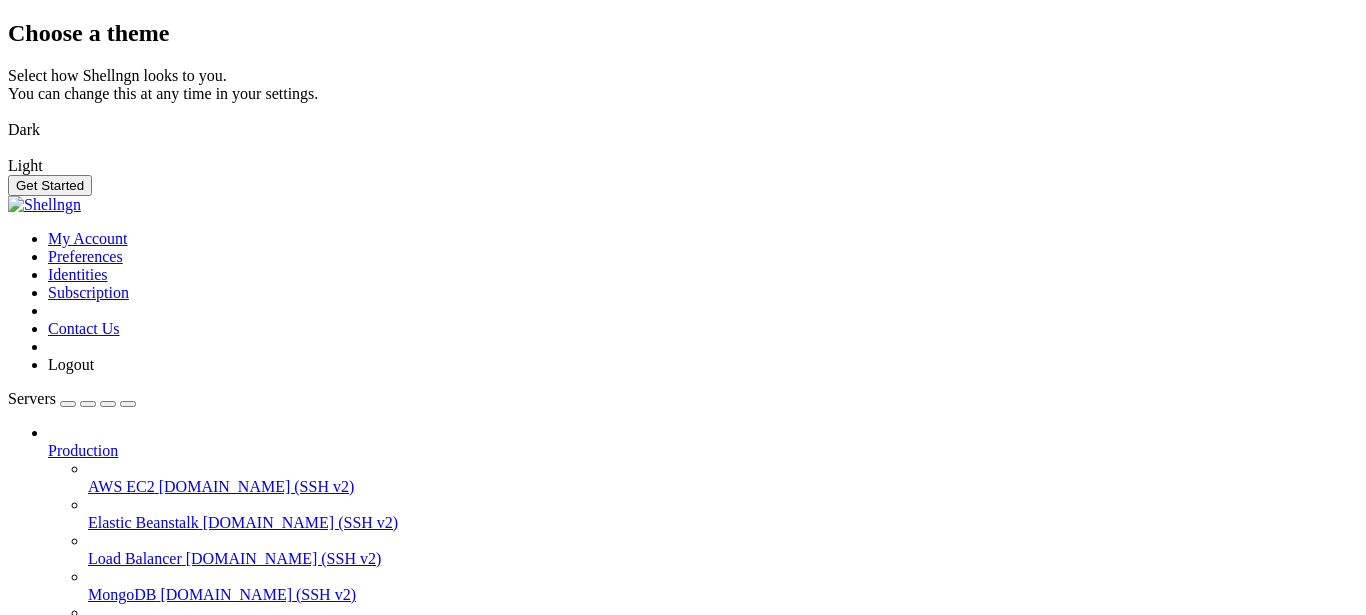click at bounding box center (8, 117) 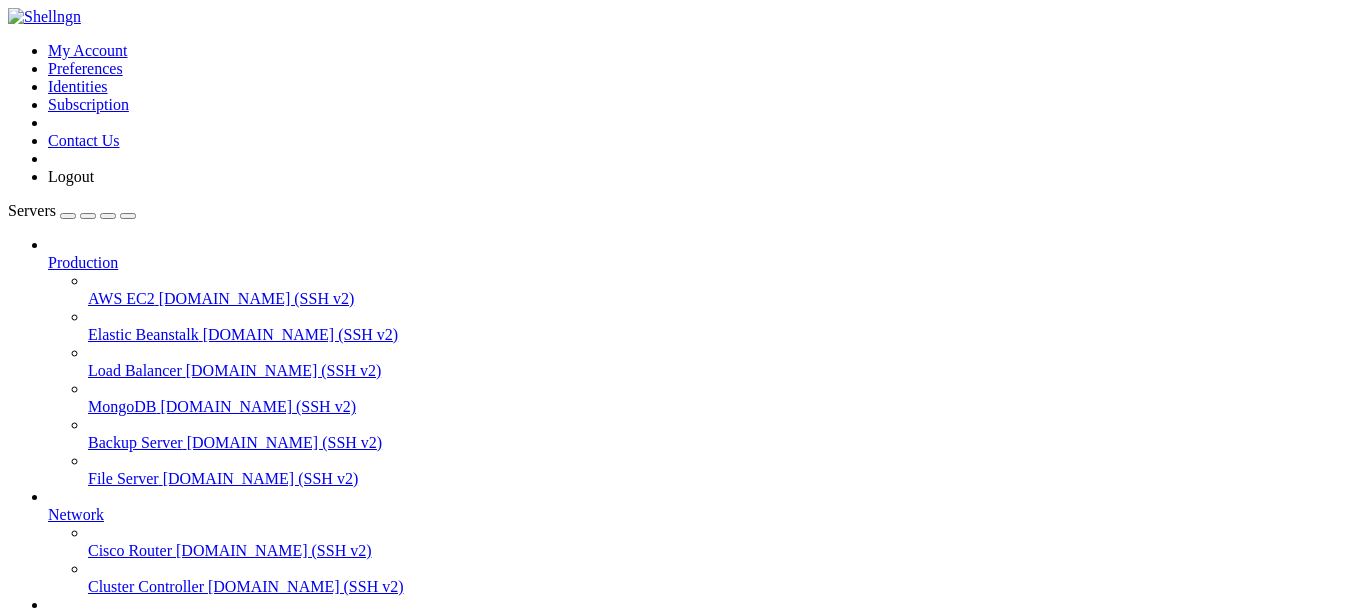 scroll, scrollTop: 0, scrollLeft: 0, axis: both 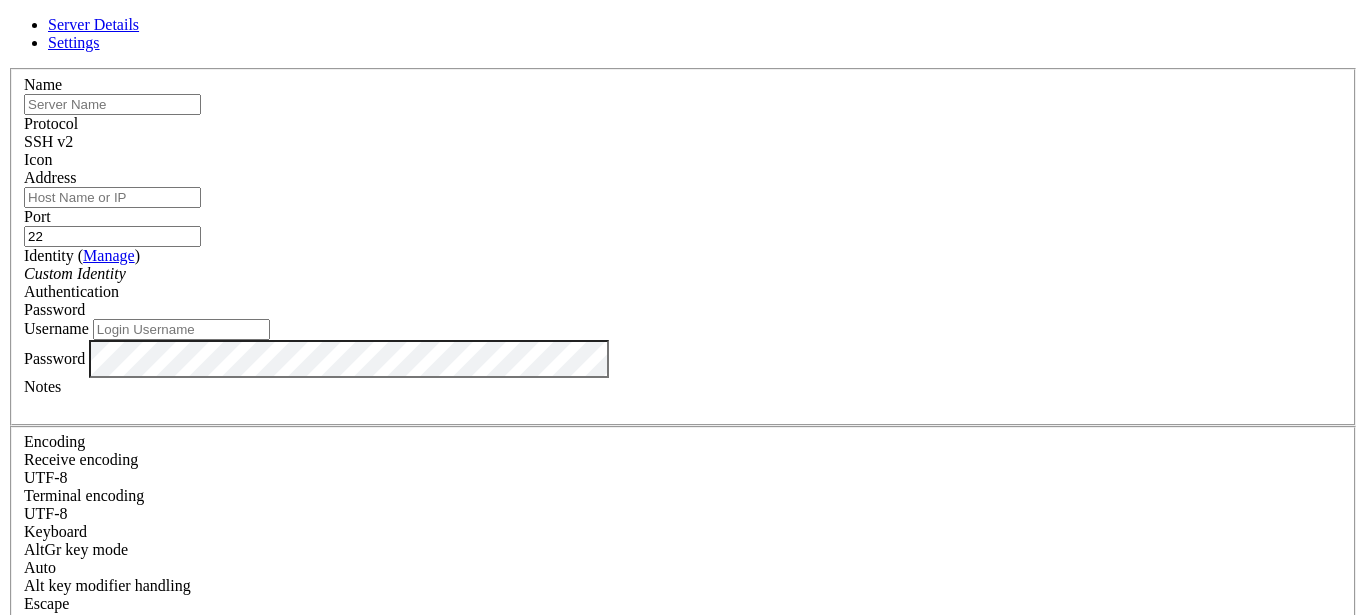 type on "amirreza.nca@gmail.com" 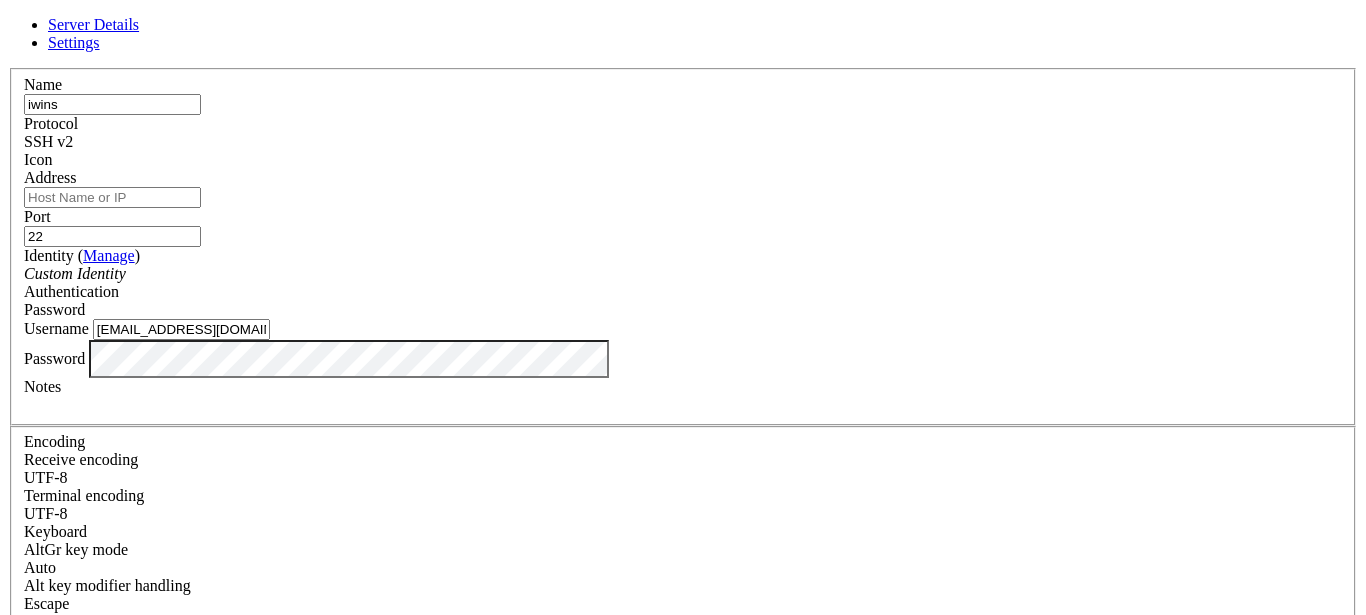 type on "iwins" 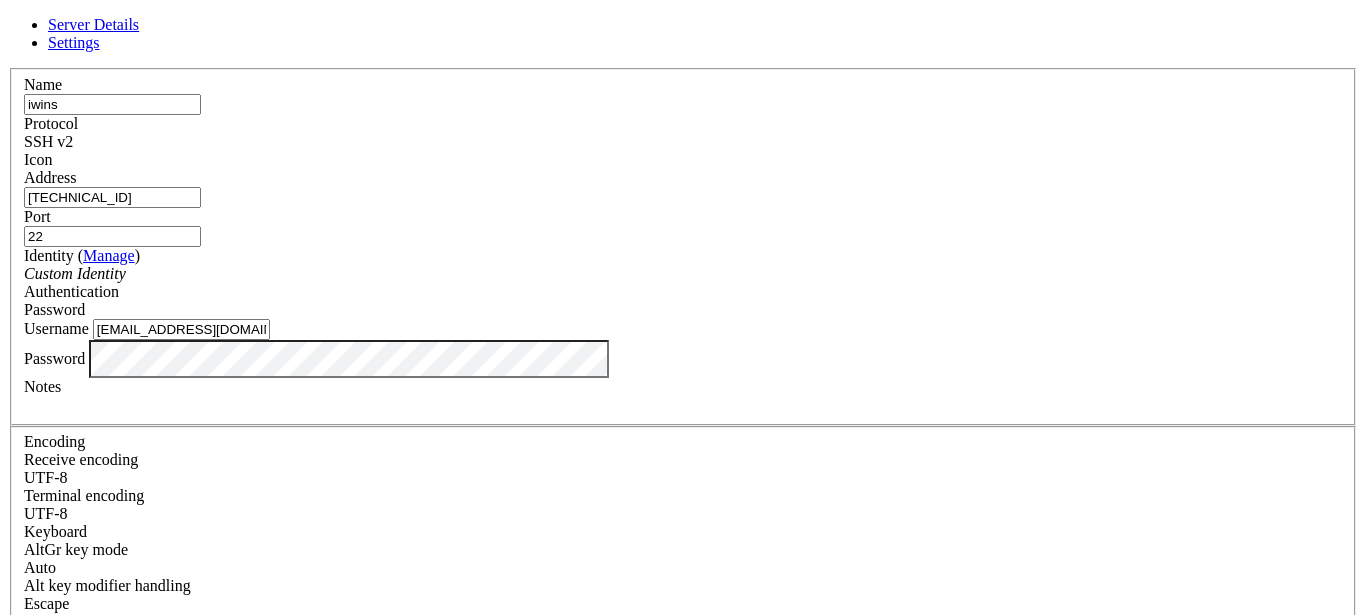 type on "[TECHNICAL_ID]" 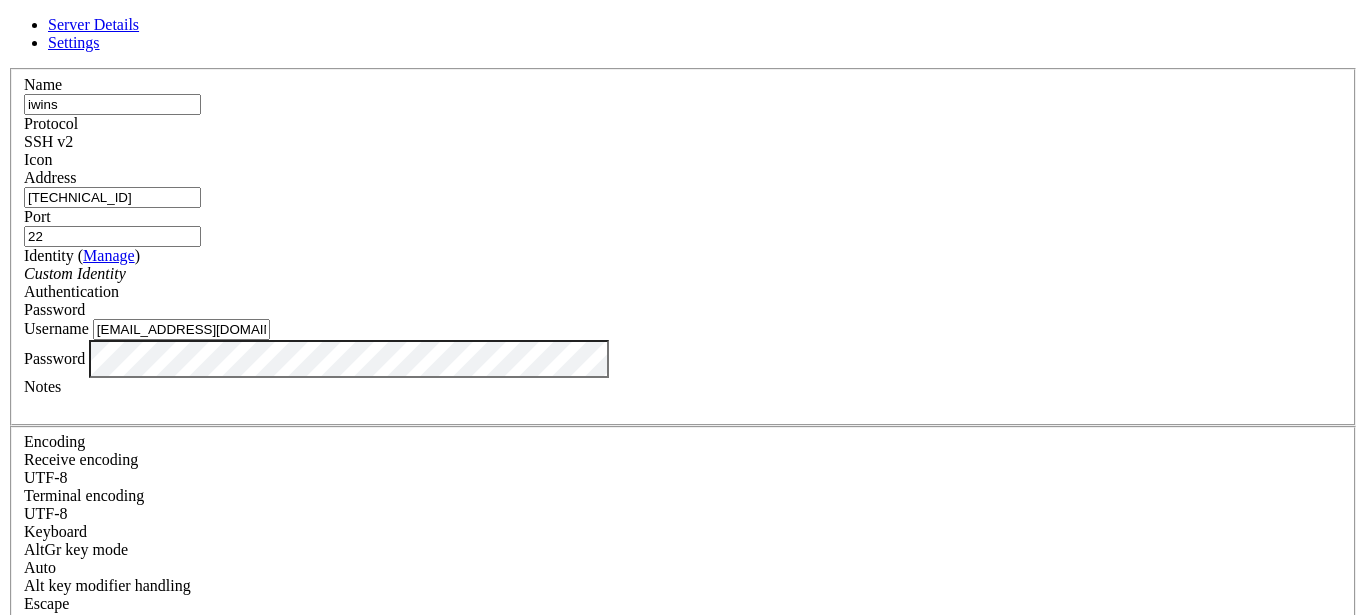 click on "SSH v2" at bounding box center [683, 142] 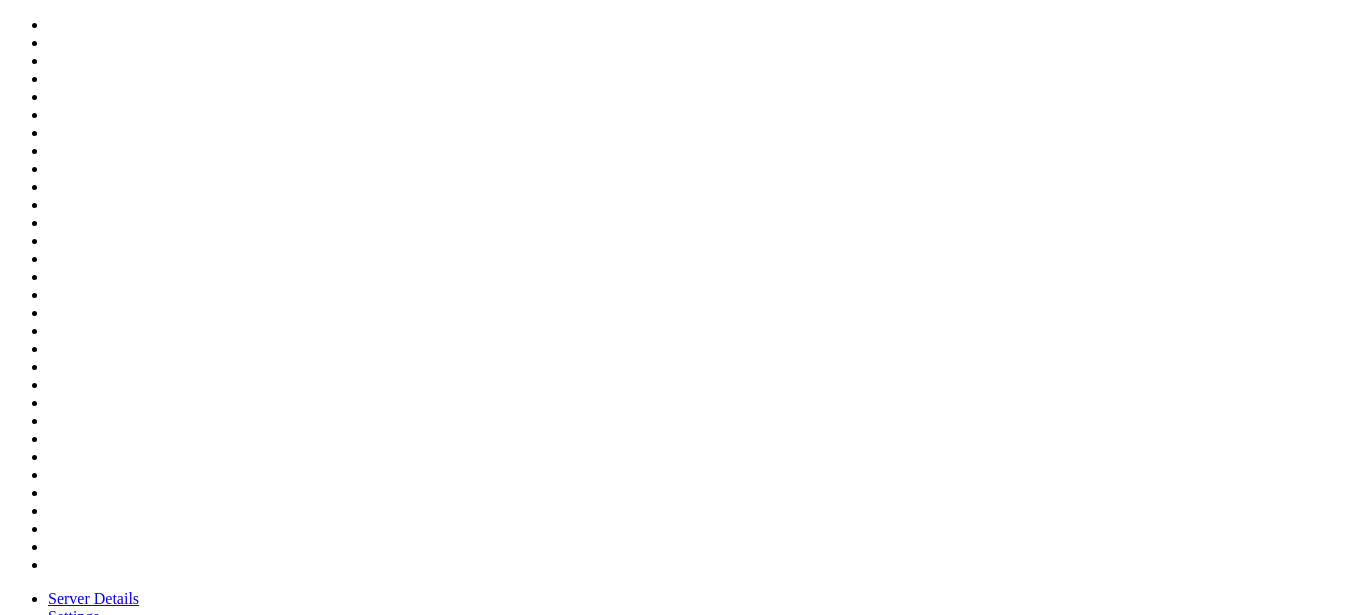click at bounding box center (683, 743) 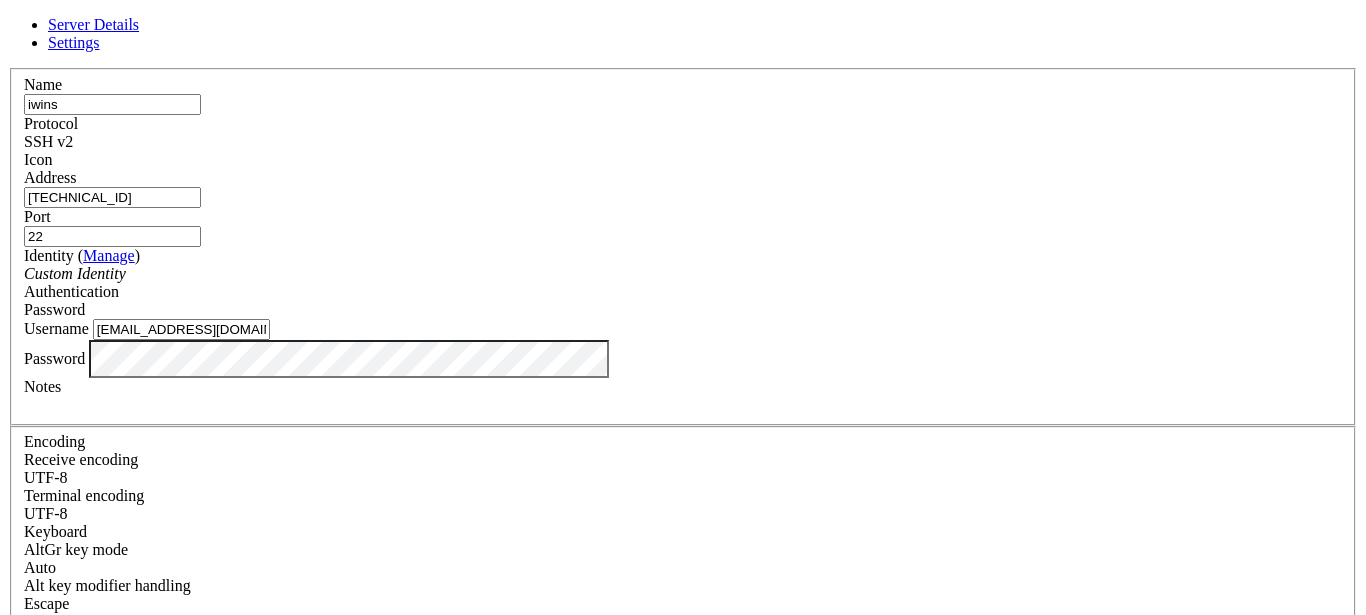 click at bounding box center [683, 169] 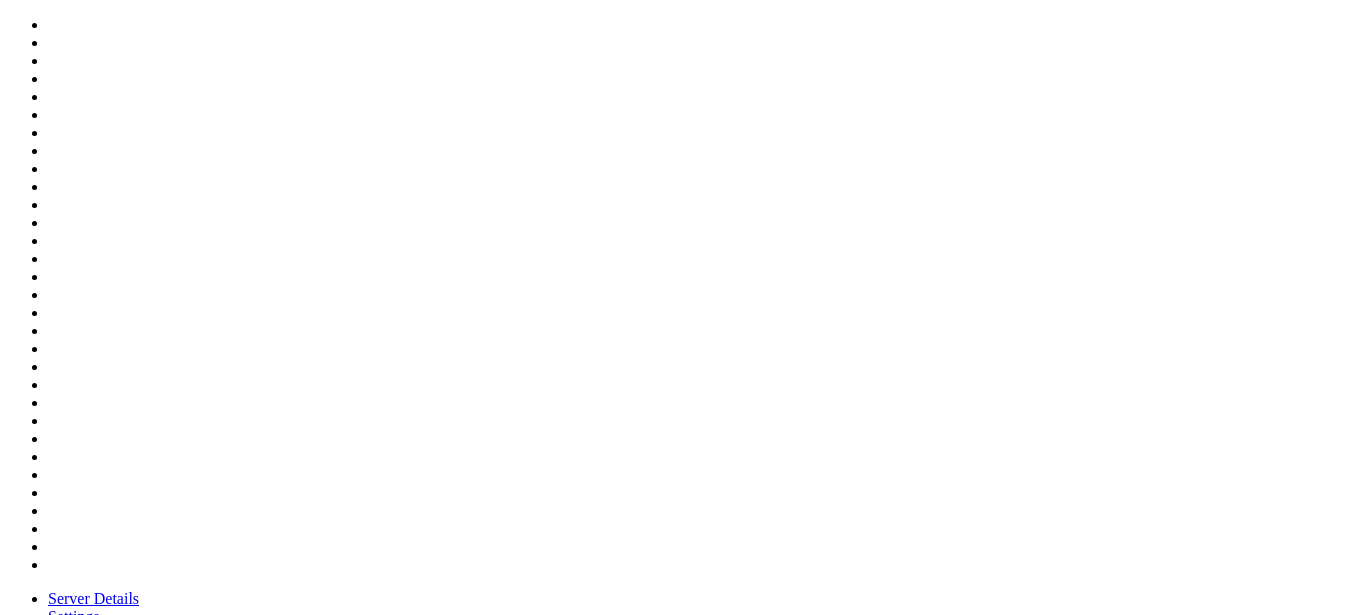 click at bounding box center [683, 743] 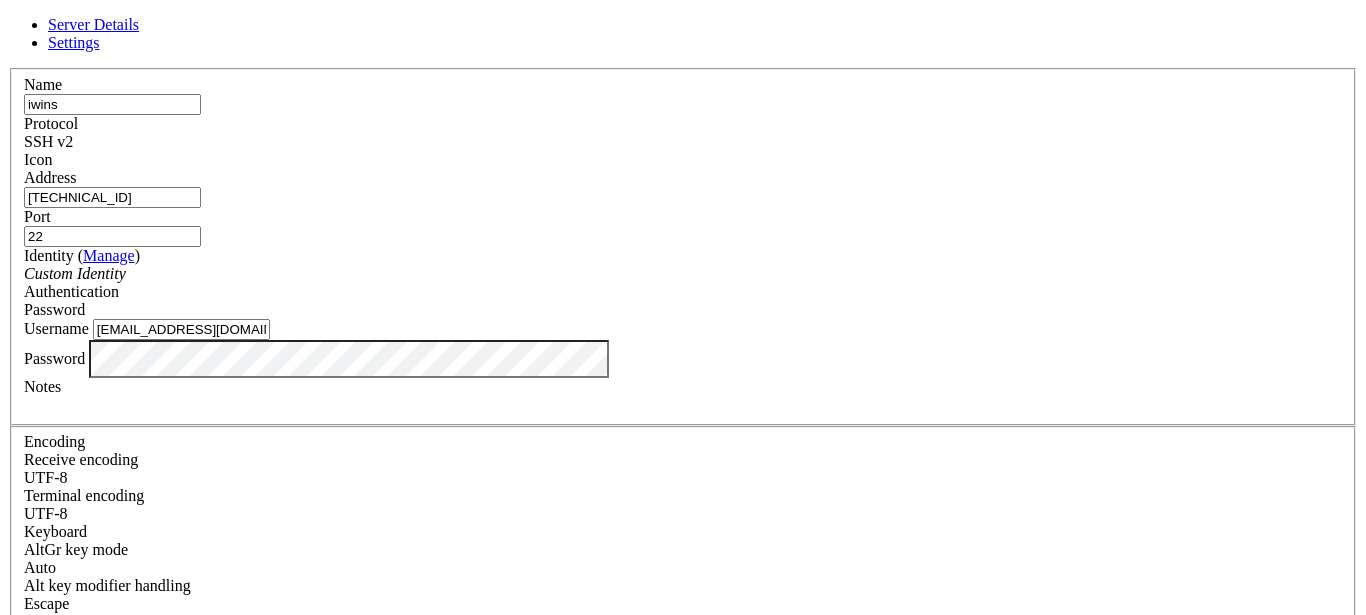 click on "Custom Identity" at bounding box center (683, 274) 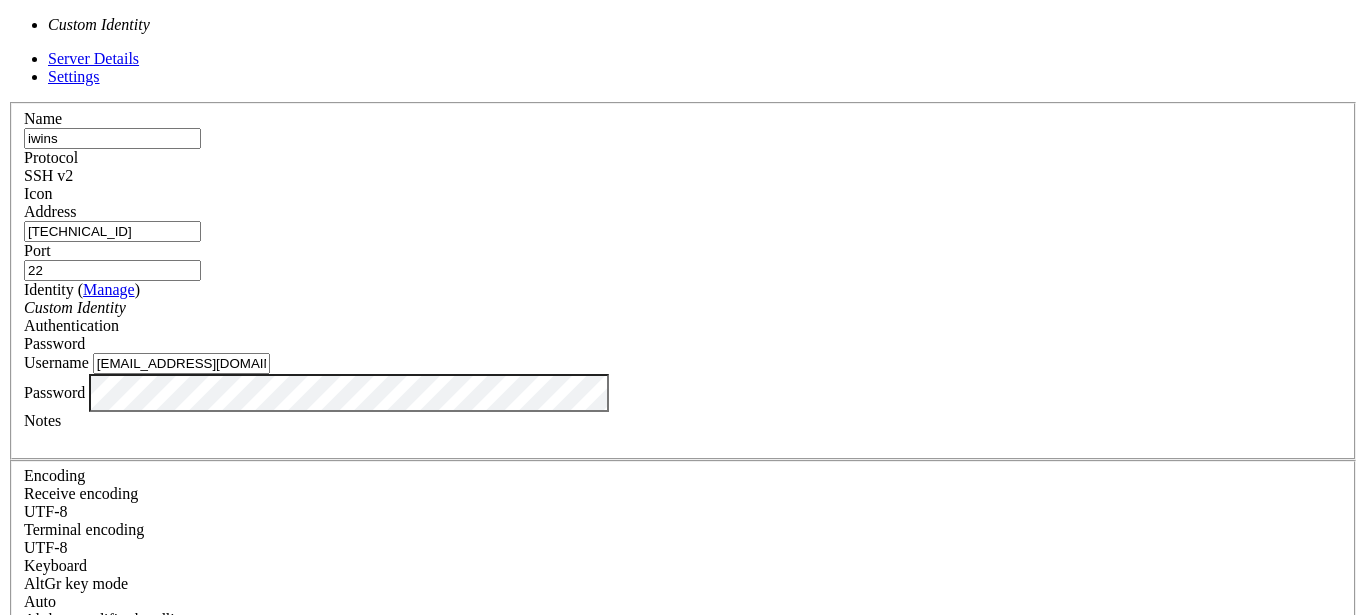 click on "Custom Identity" at bounding box center [683, 308] 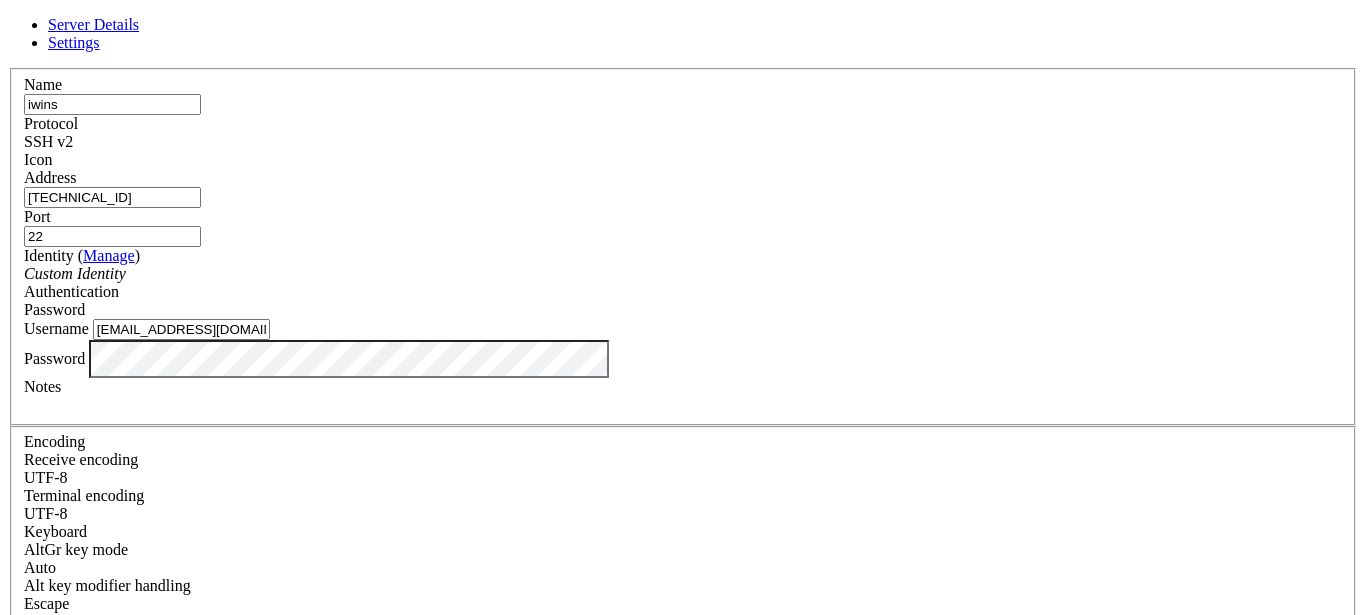 click on "Password" at bounding box center [683, 310] 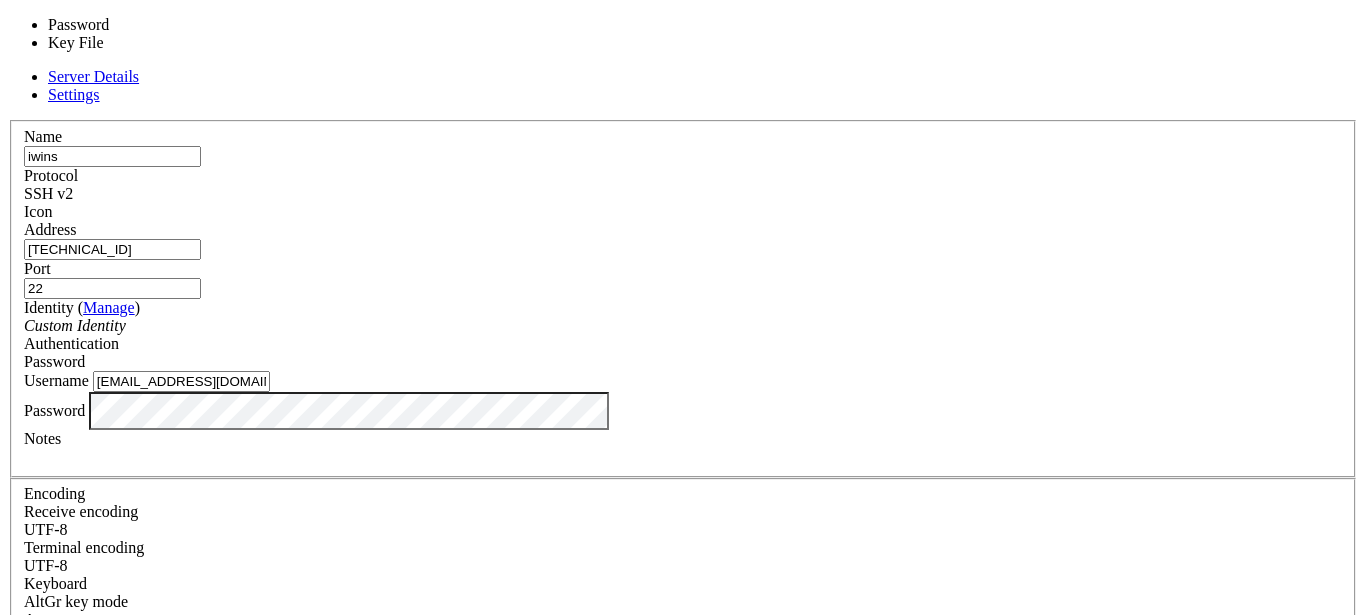 click on "Password" at bounding box center [683, 362] 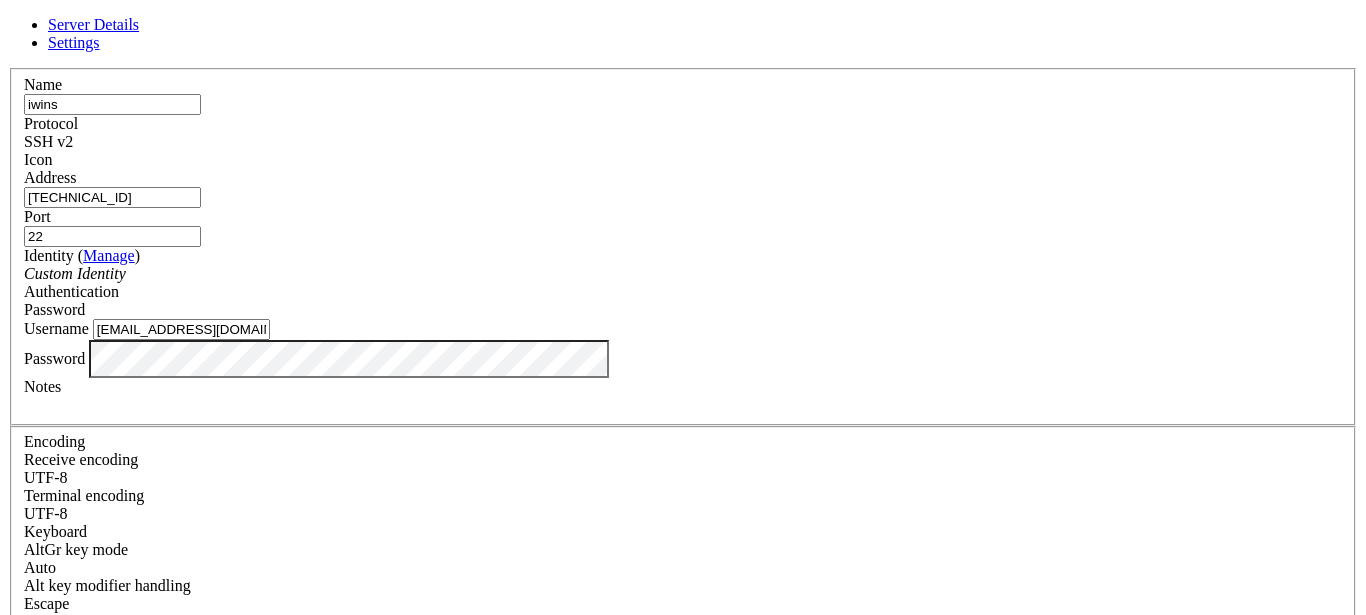scroll, scrollTop: 31, scrollLeft: 0, axis: vertical 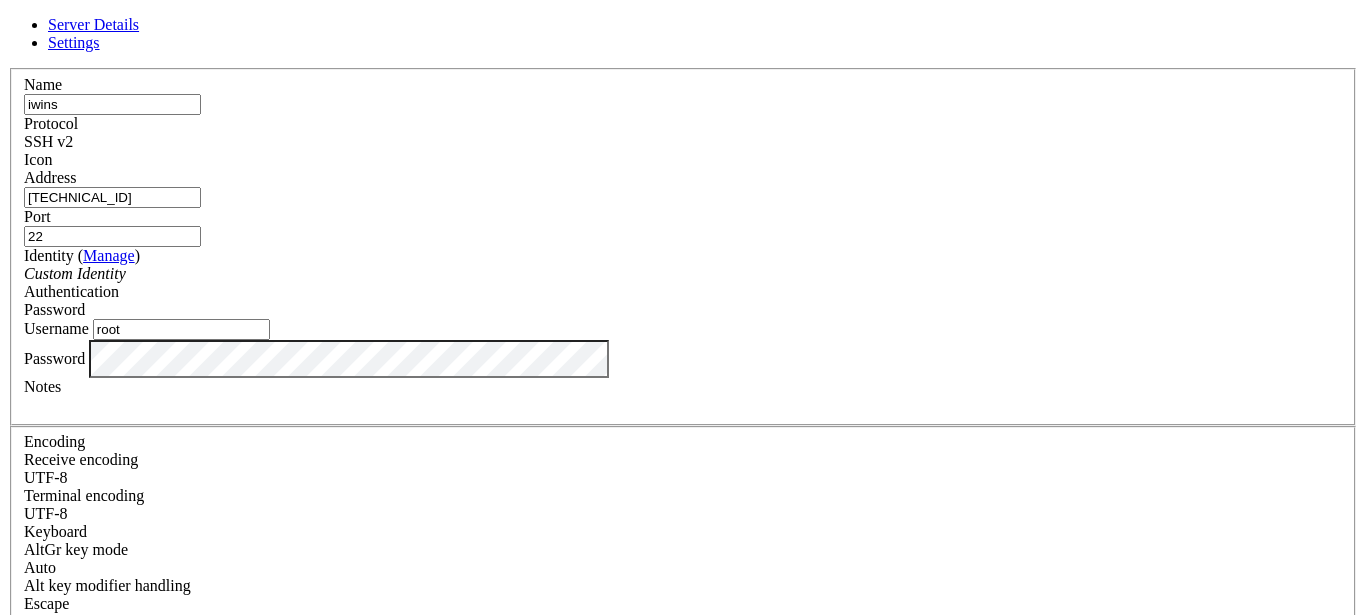 type on "root" 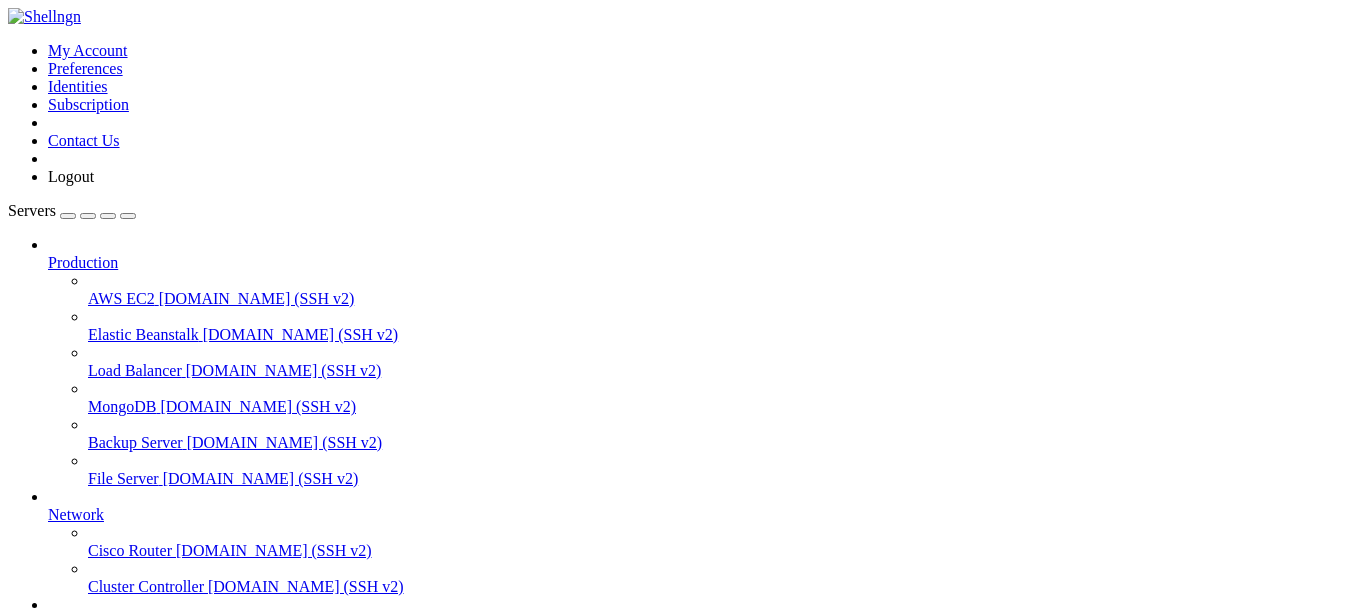 scroll, scrollTop: 192, scrollLeft: 0, axis: vertical 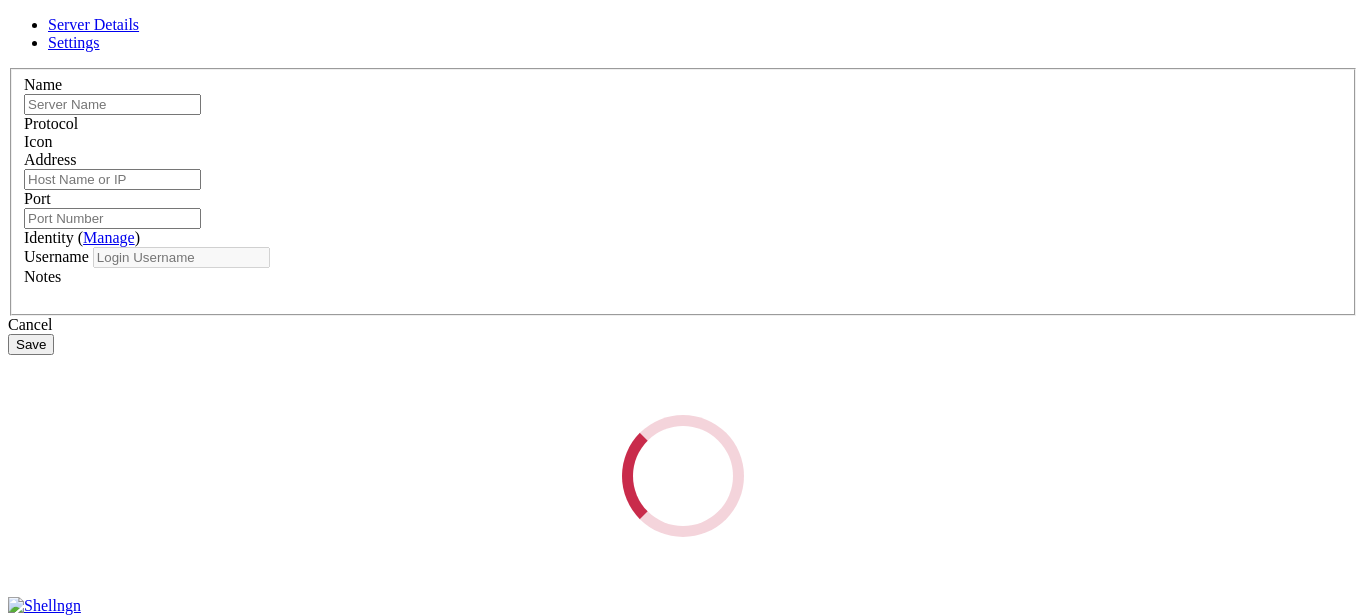 type on "iwins" 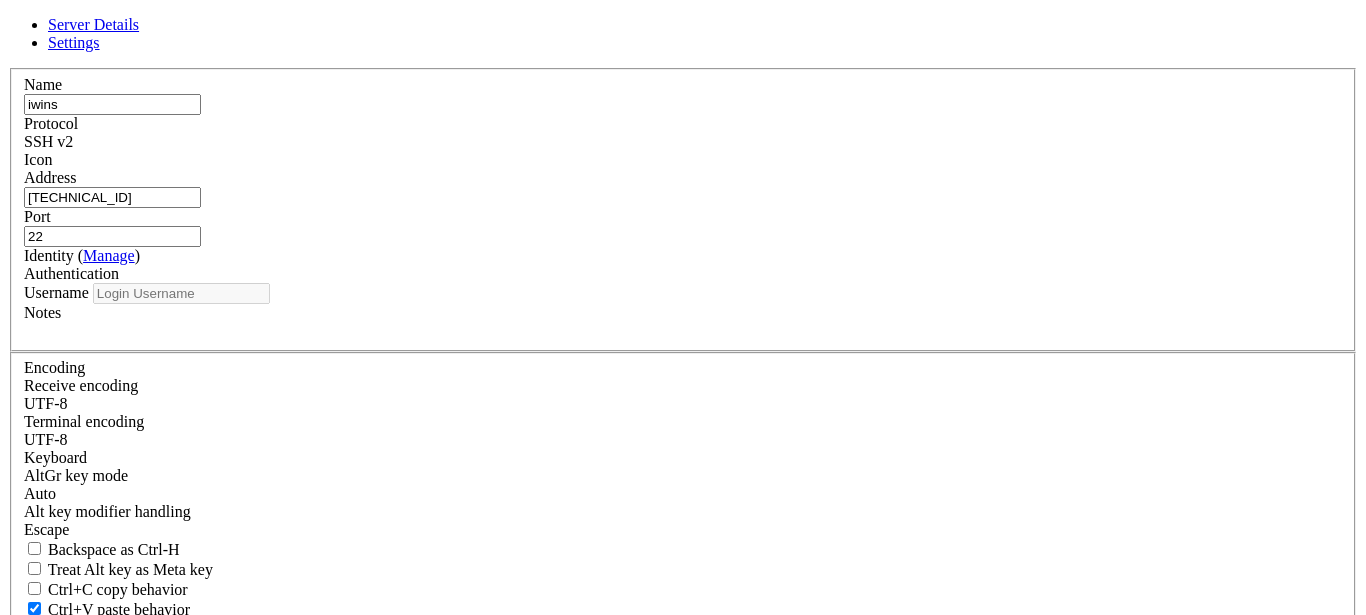 type on "root" 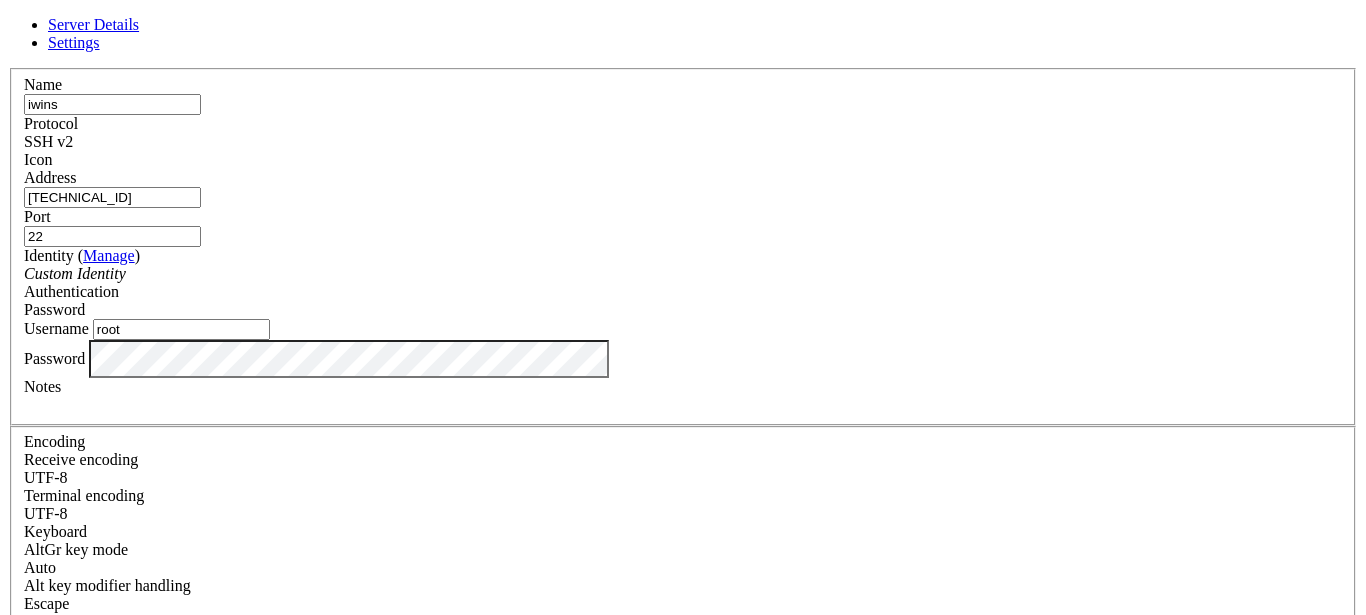 click on "Cancel" at bounding box center (683, 812) 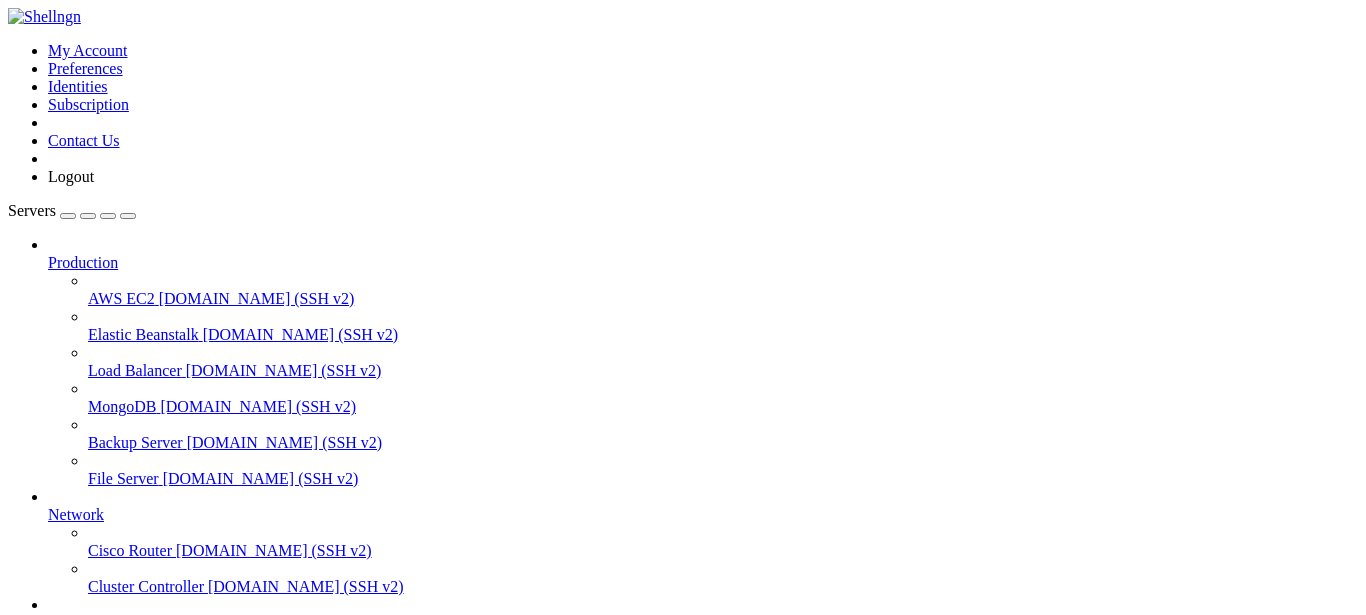 click on "root@ubuntu:~# chattr +i -f /etc/resolv.conf" 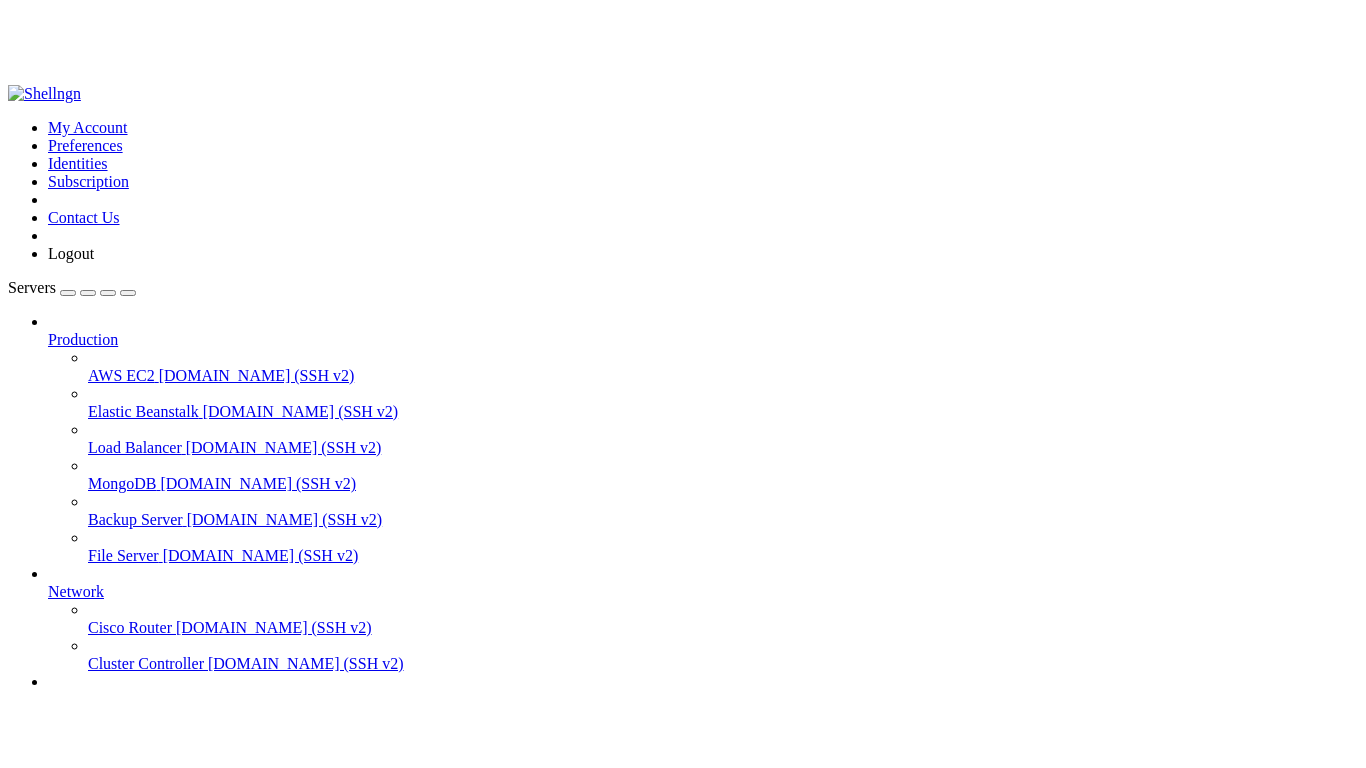 scroll, scrollTop: 0, scrollLeft: 0, axis: both 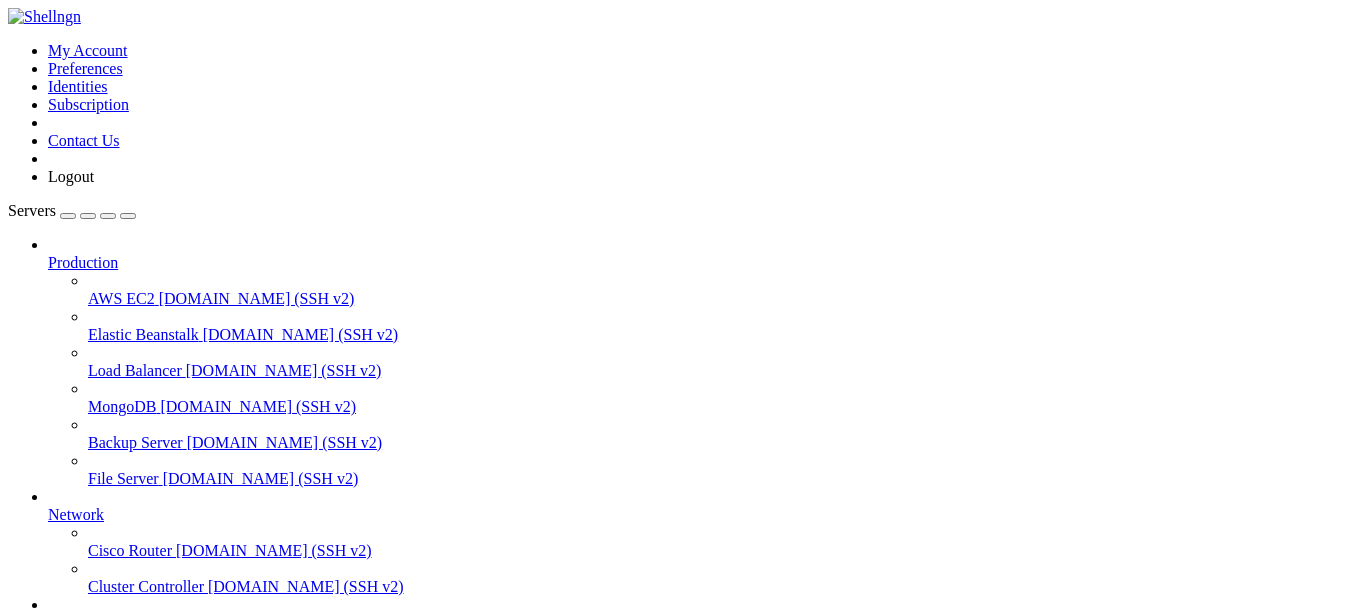 click at bounding box center [16, 944] 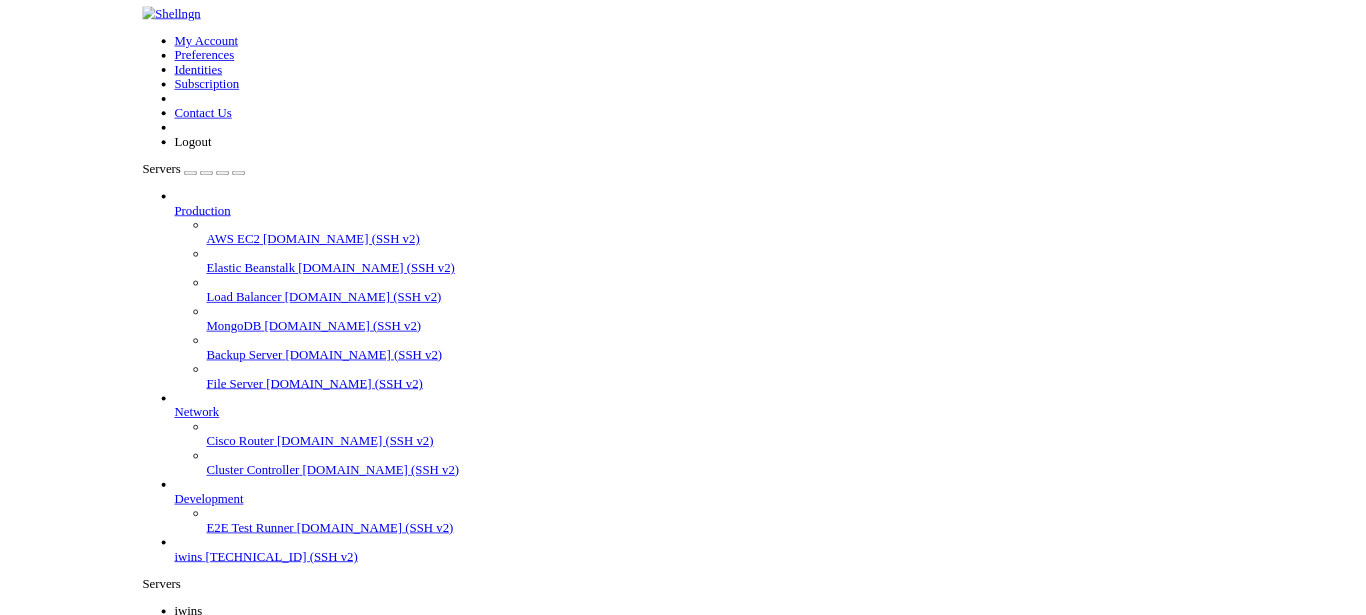 scroll, scrollTop: 192, scrollLeft: 0, axis: vertical 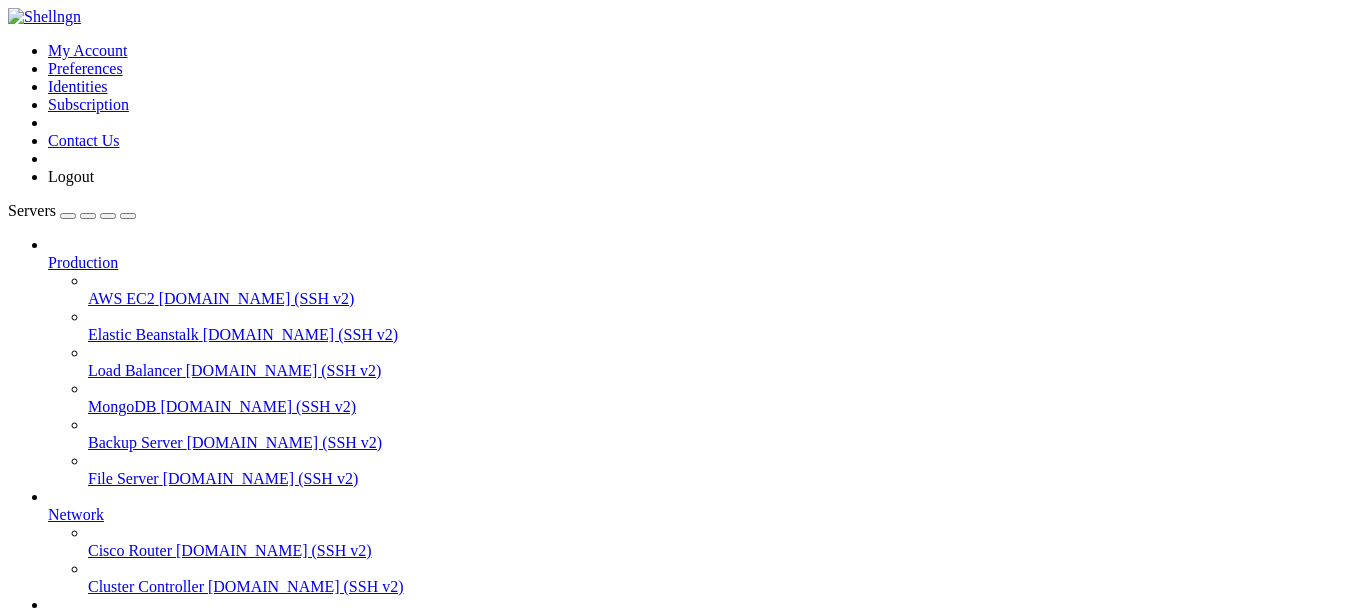 click on "iwins" at bounding box center (65, 694) 